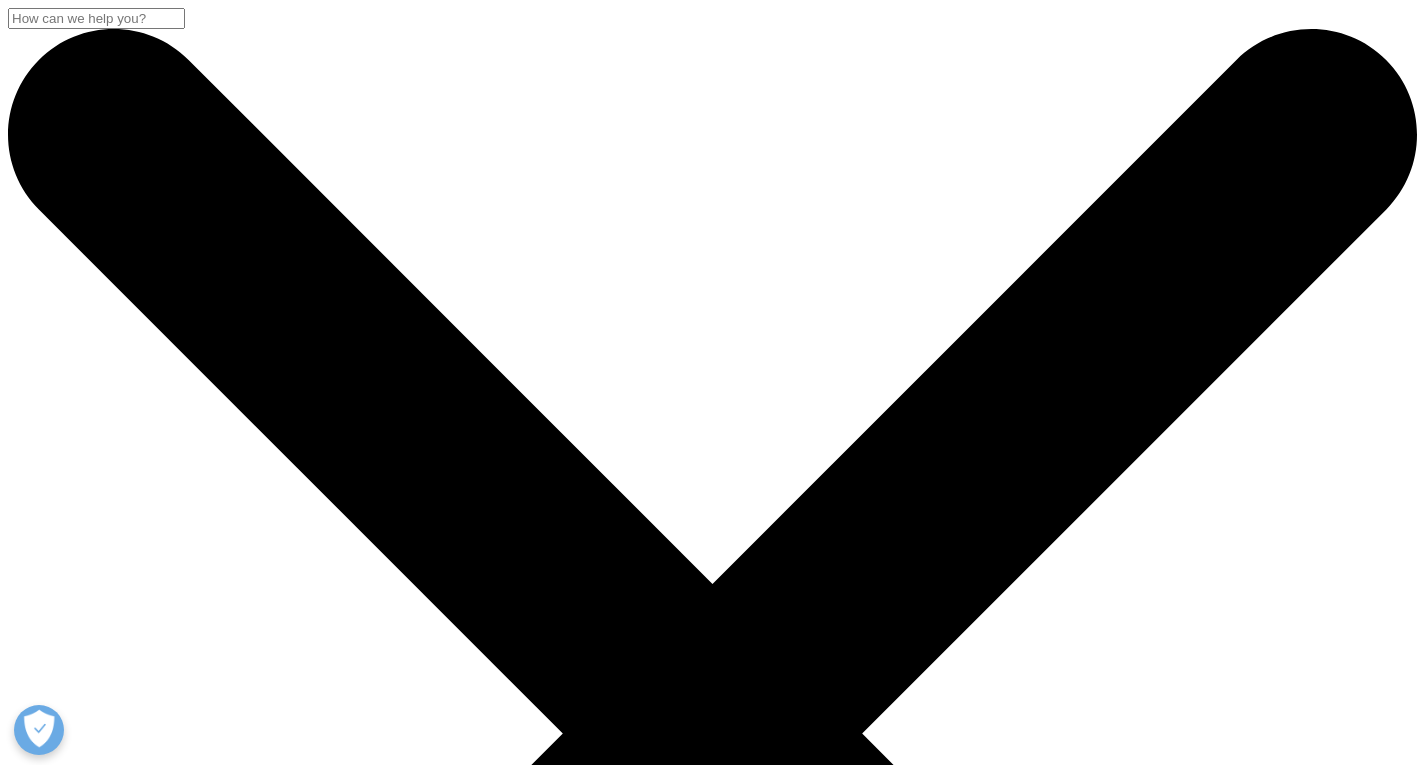 scroll, scrollTop: 454, scrollLeft: 0, axis: vertical 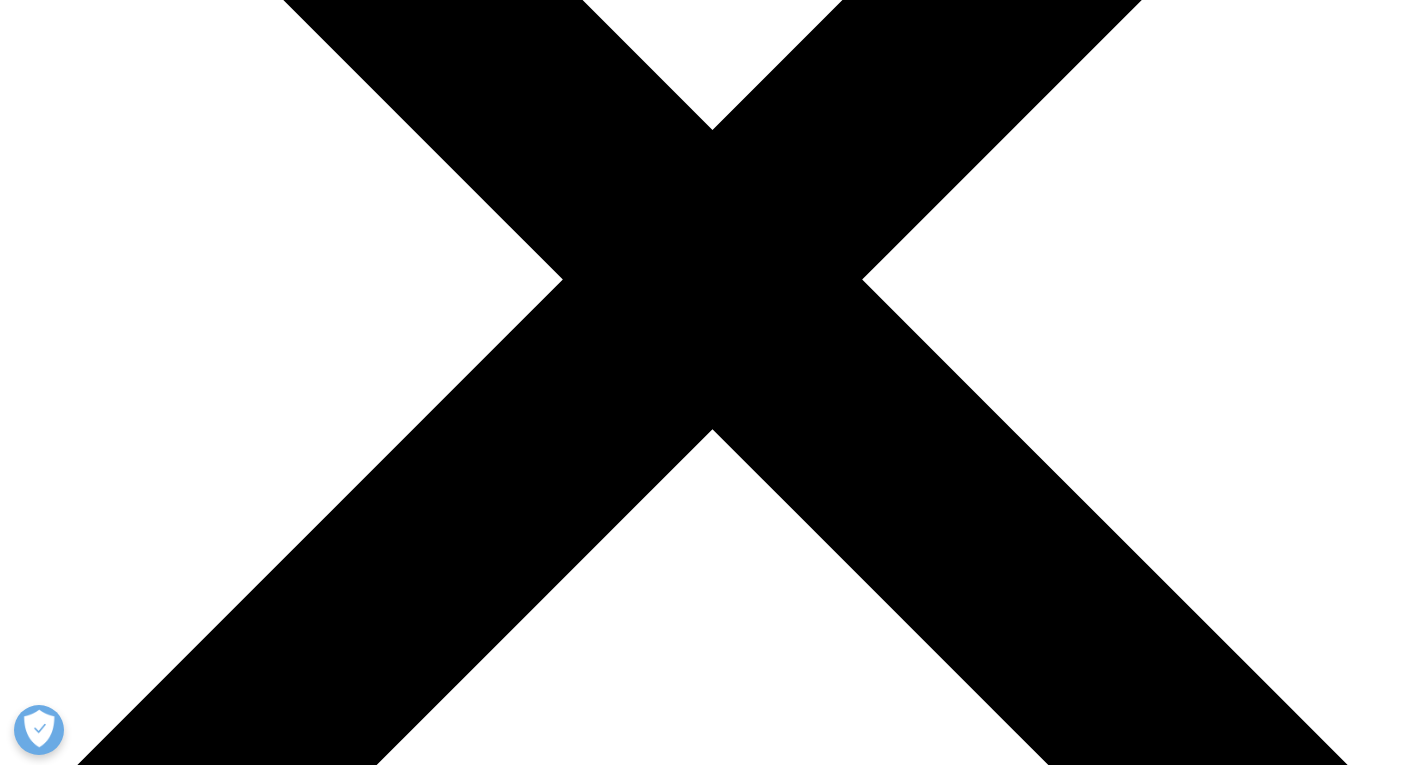 click on "I Accept" at bounding box center (39, 22903) 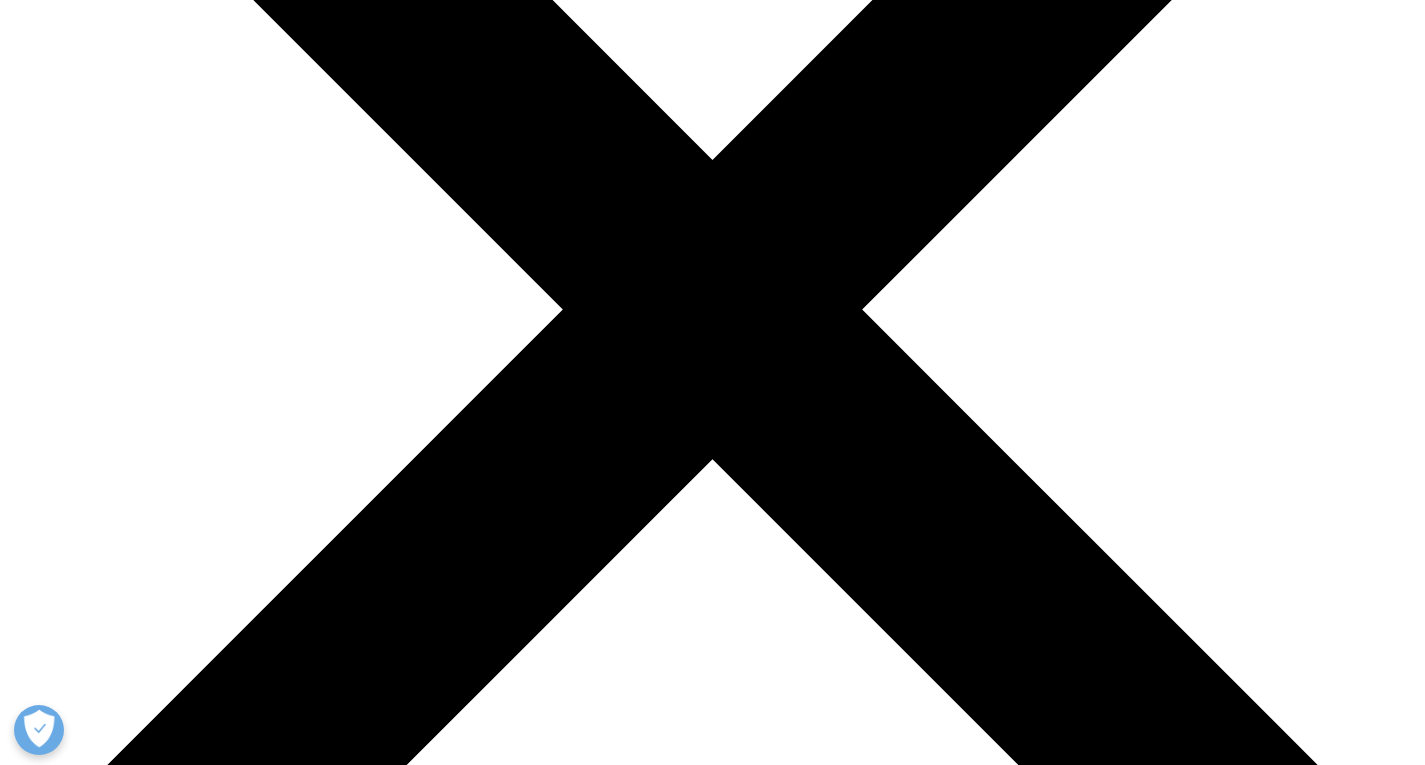 scroll, scrollTop: 0, scrollLeft: 0, axis: both 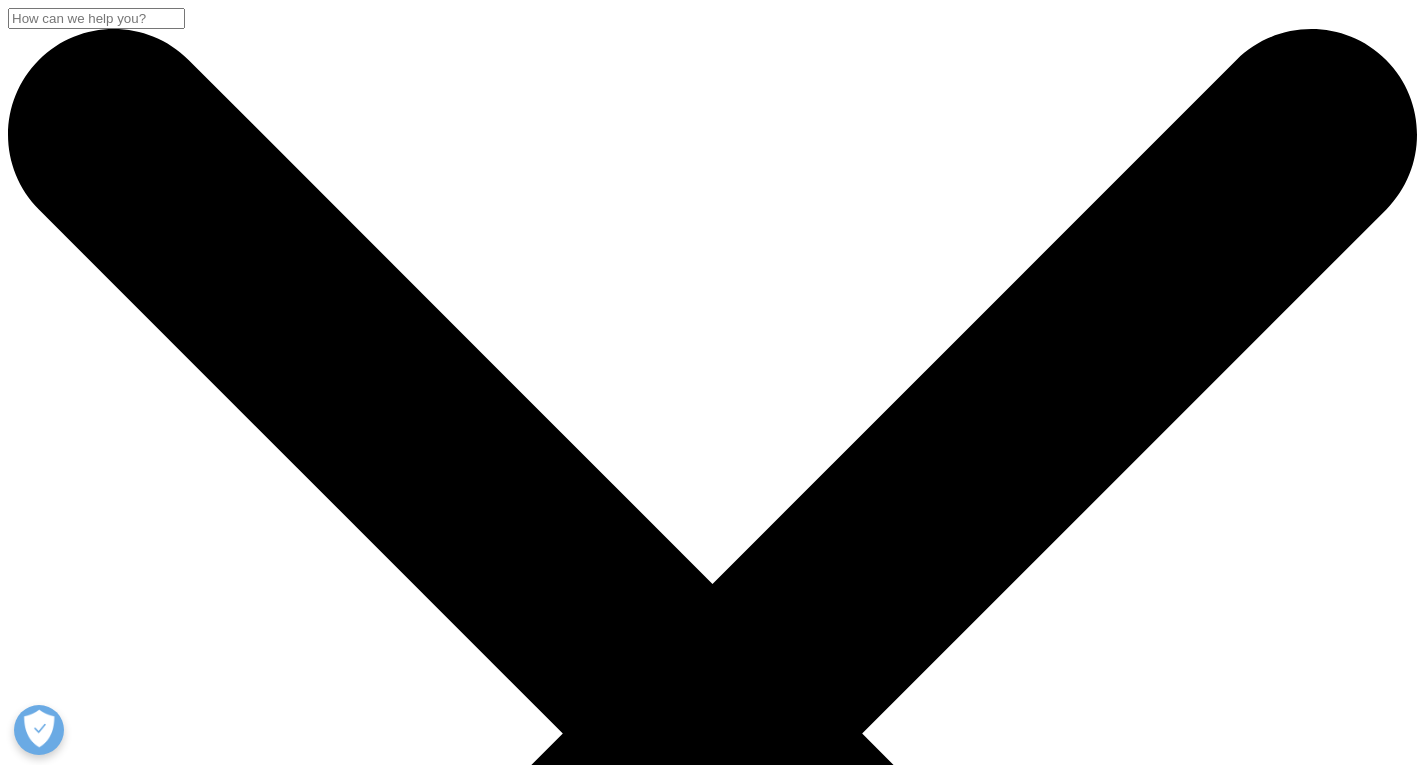 click on "IQVIA Quarterly Pharmaceutical Market Outlook Report" at bounding box center (712, 23868) 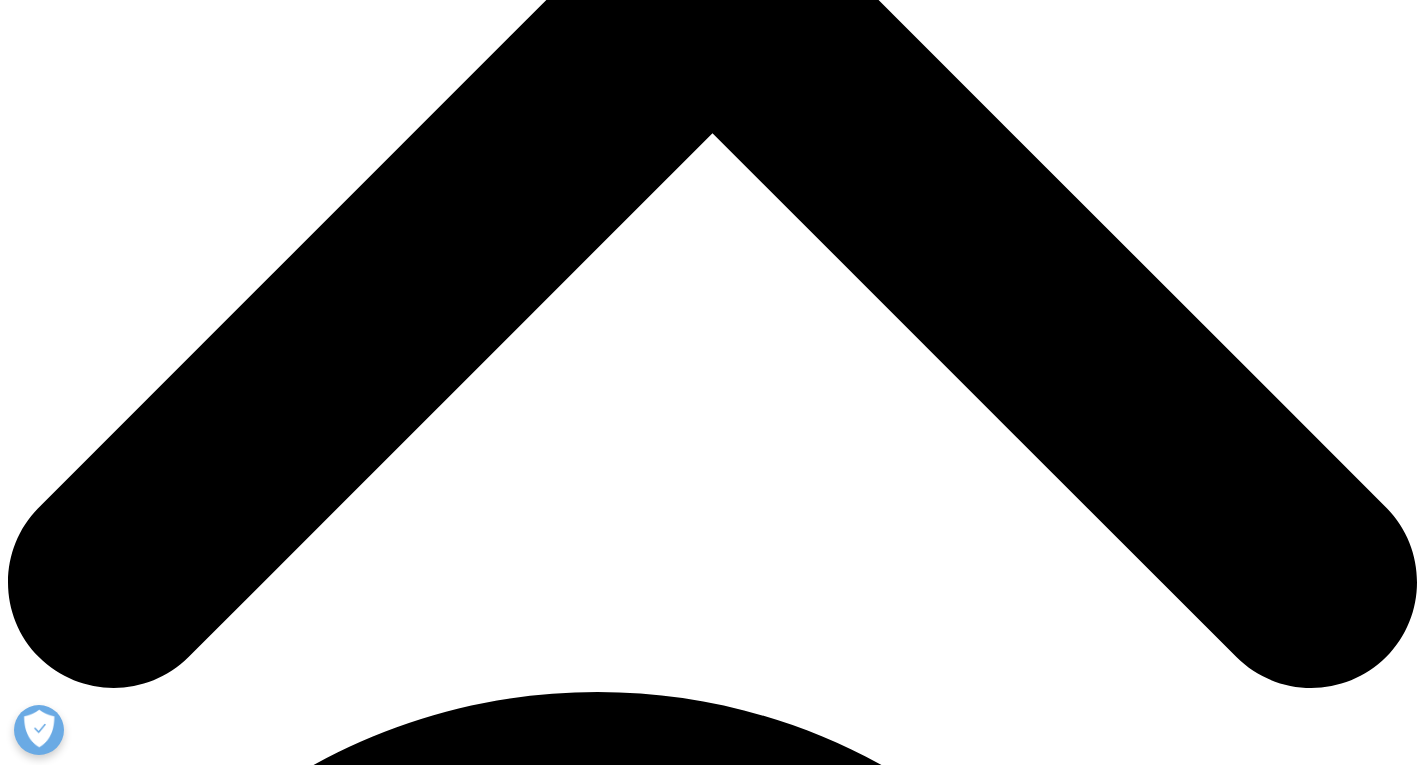 scroll, scrollTop: 900, scrollLeft: 0, axis: vertical 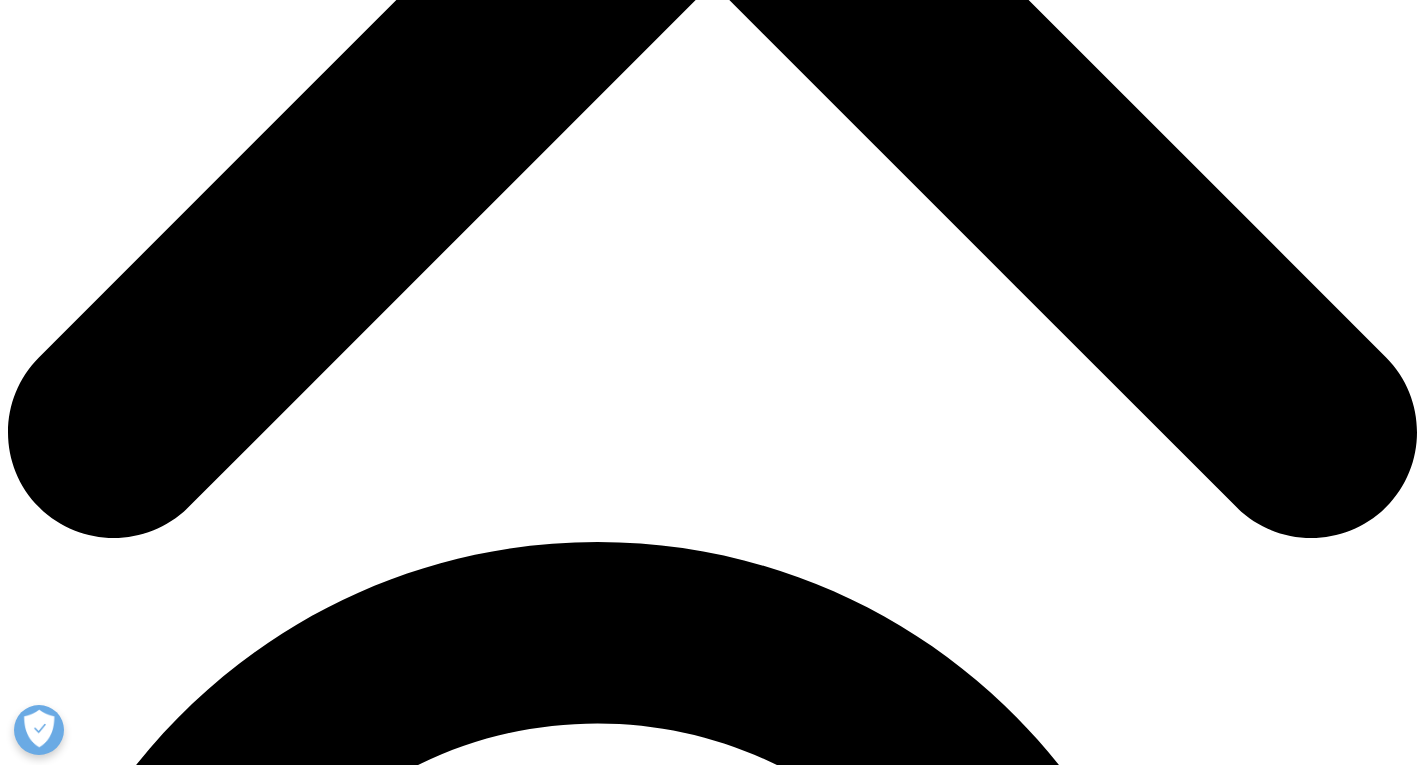 click on "First Name" at bounding box center (172, 23982) 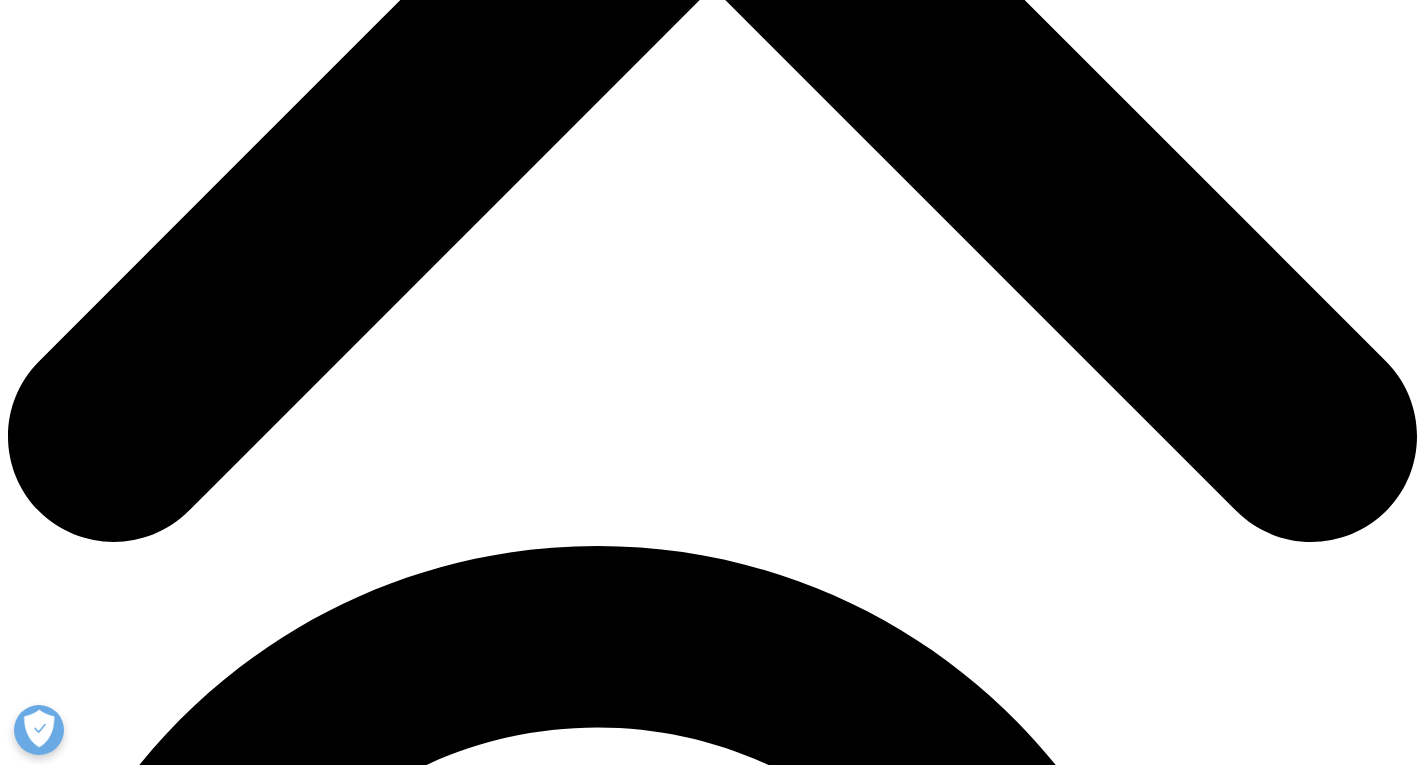 scroll, scrollTop: 895, scrollLeft: 0, axis: vertical 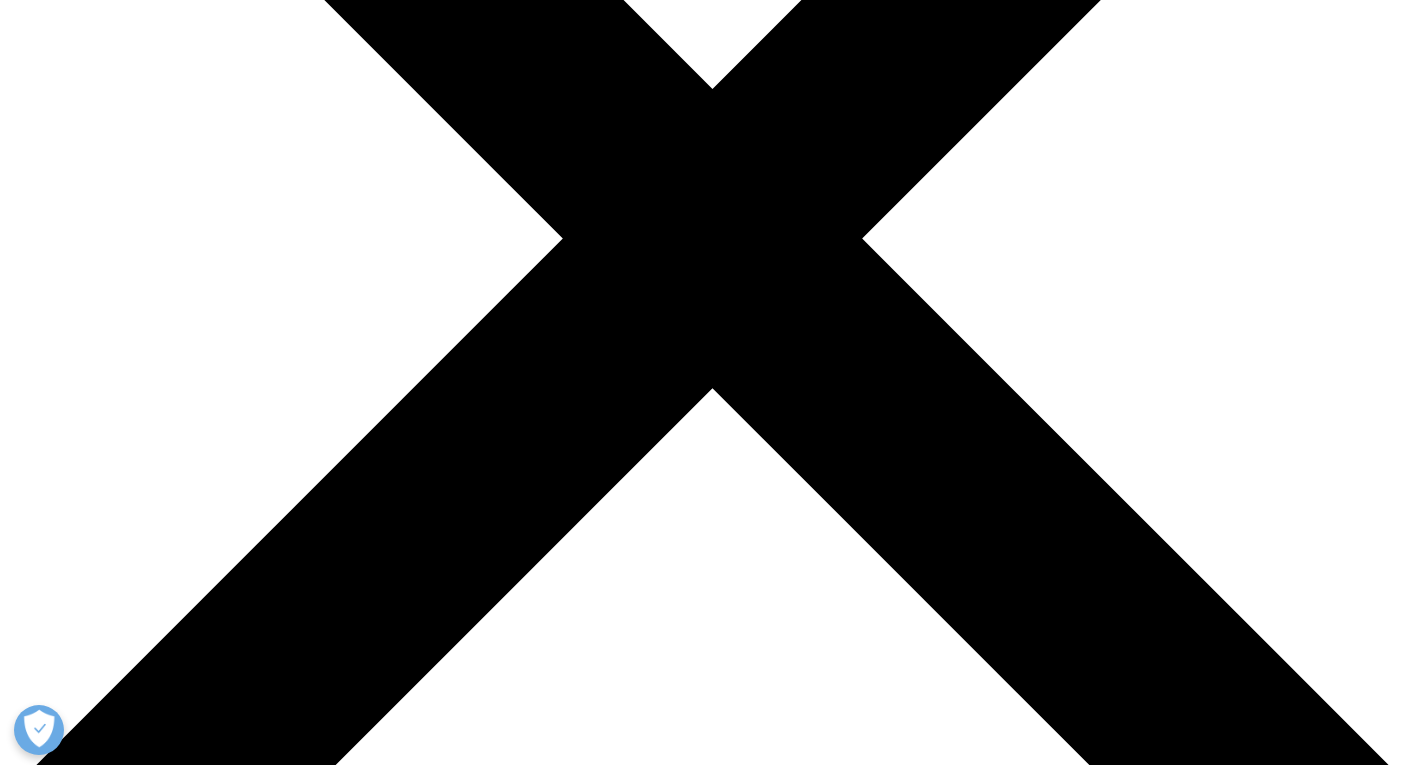 click on "Click here to download" at bounding box center (713, 32728) 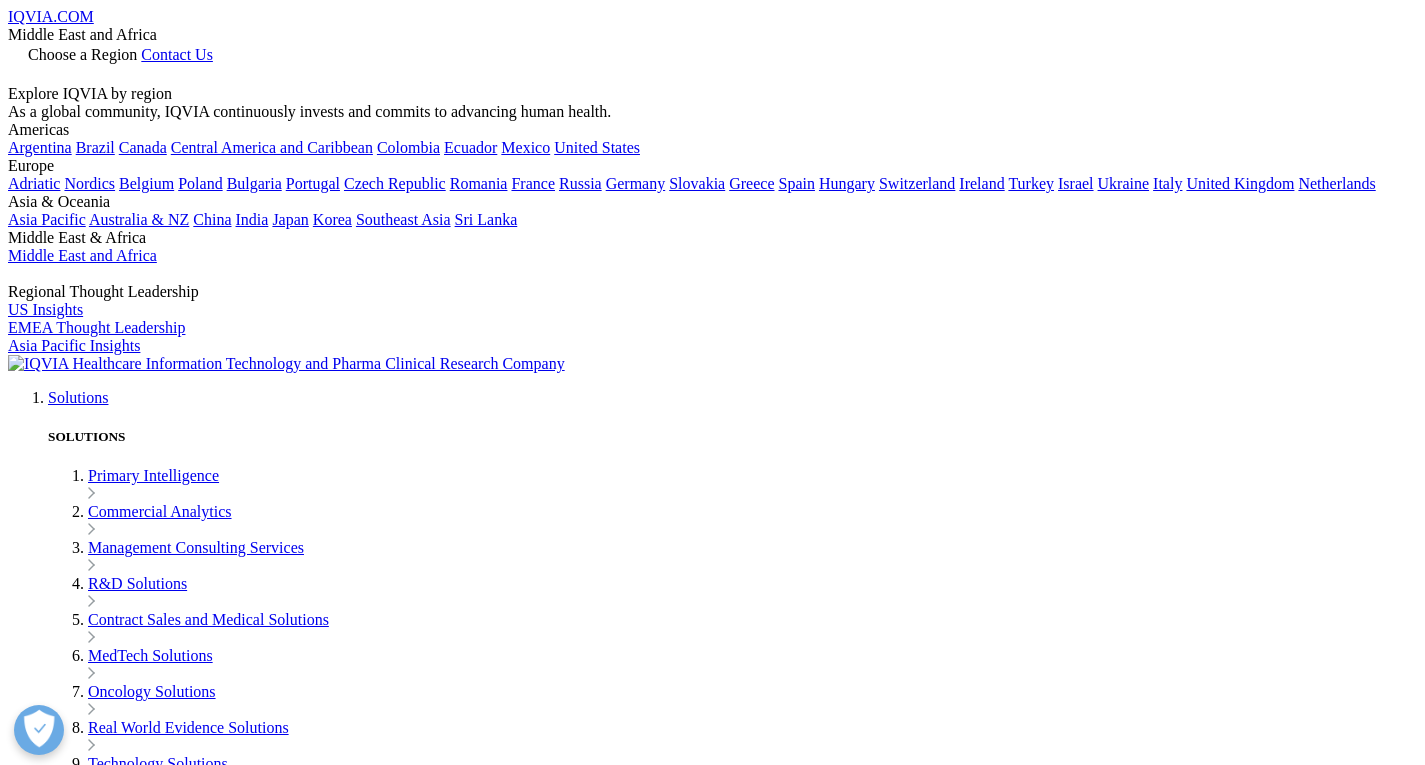 scroll, scrollTop: 200, scrollLeft: 0, axis: vertical 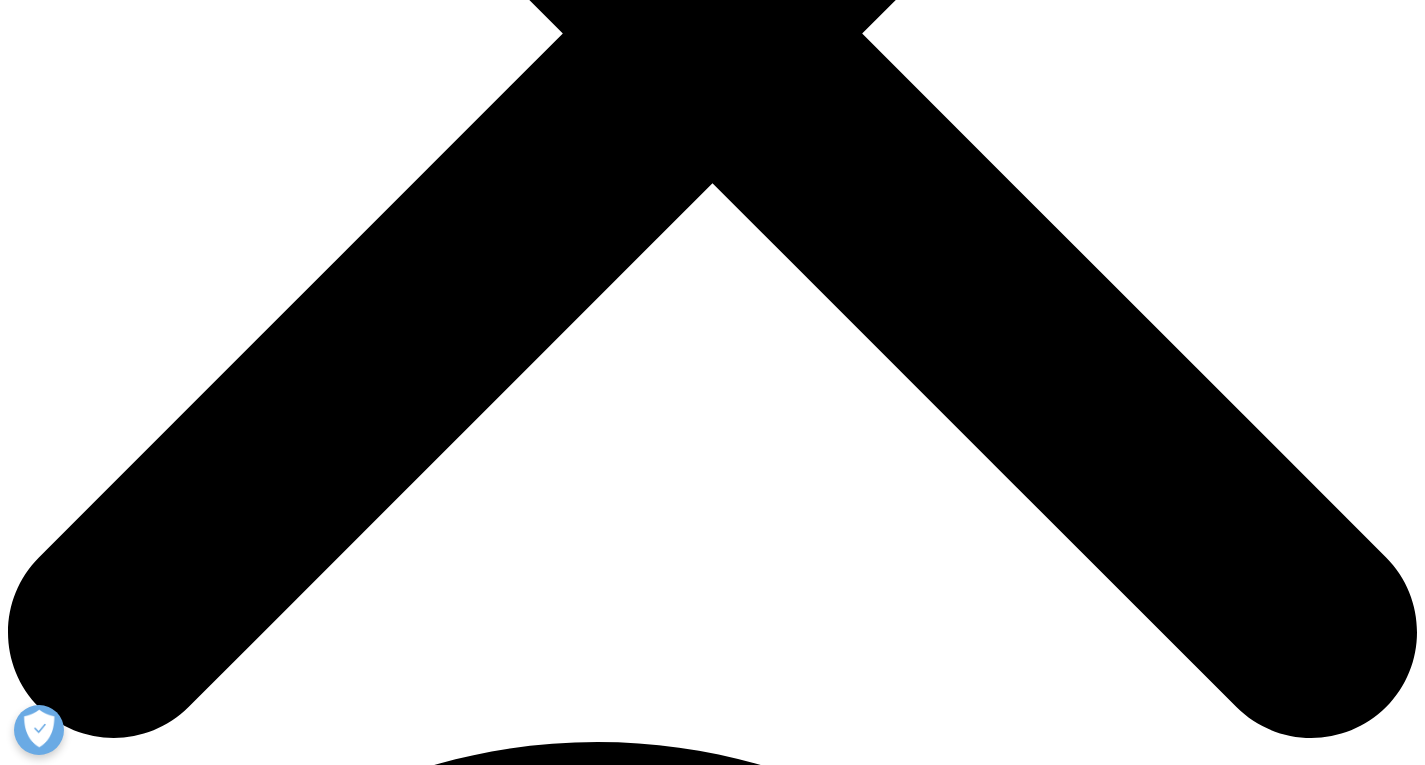 click on "Middle East & Africa Quarterly Pharmaceutical Business Insights (MAT Mar 2025)" at bounding box center [712, 137466] 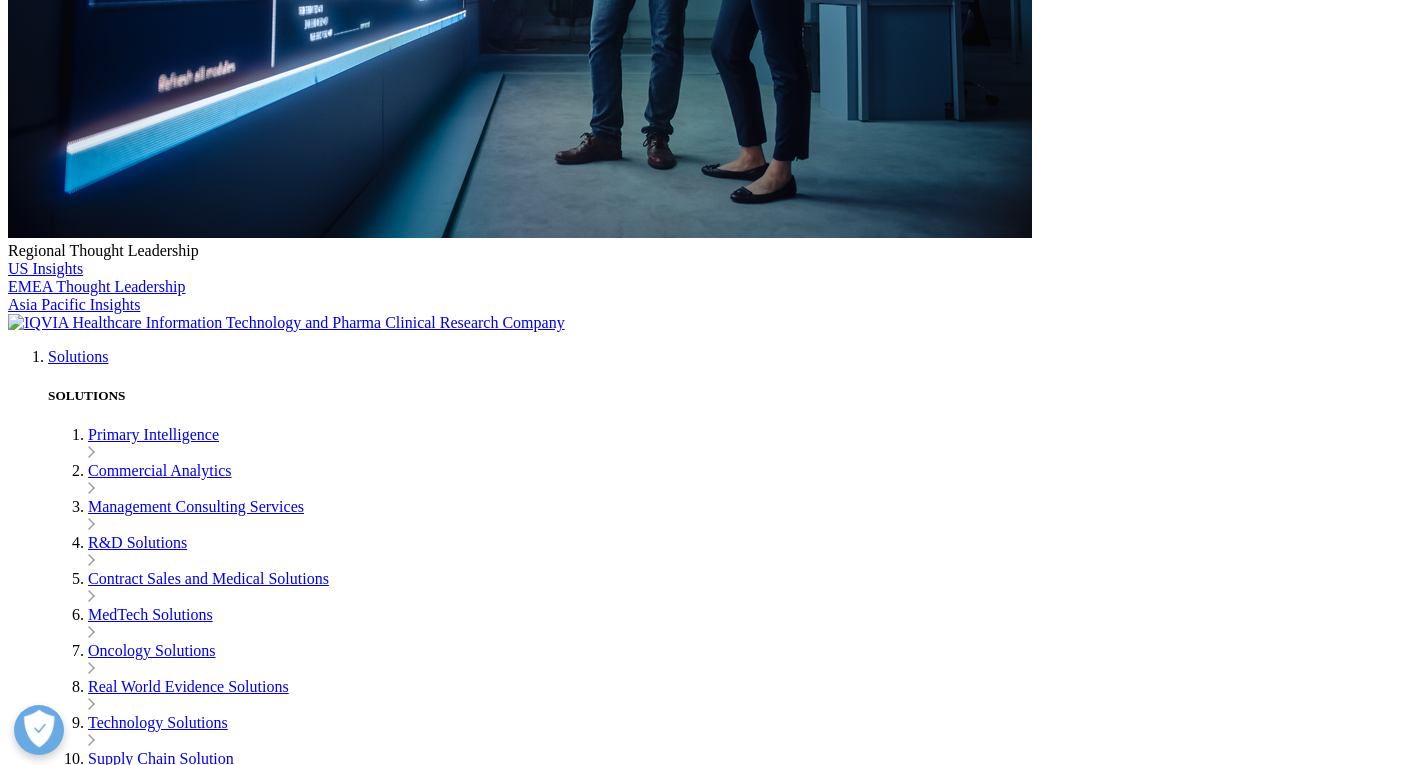 click on "Middle East & Africa Quarterly Pharmaceutical Business Insights (MAT Mar 2025)" at bounding box center [713, 11586] 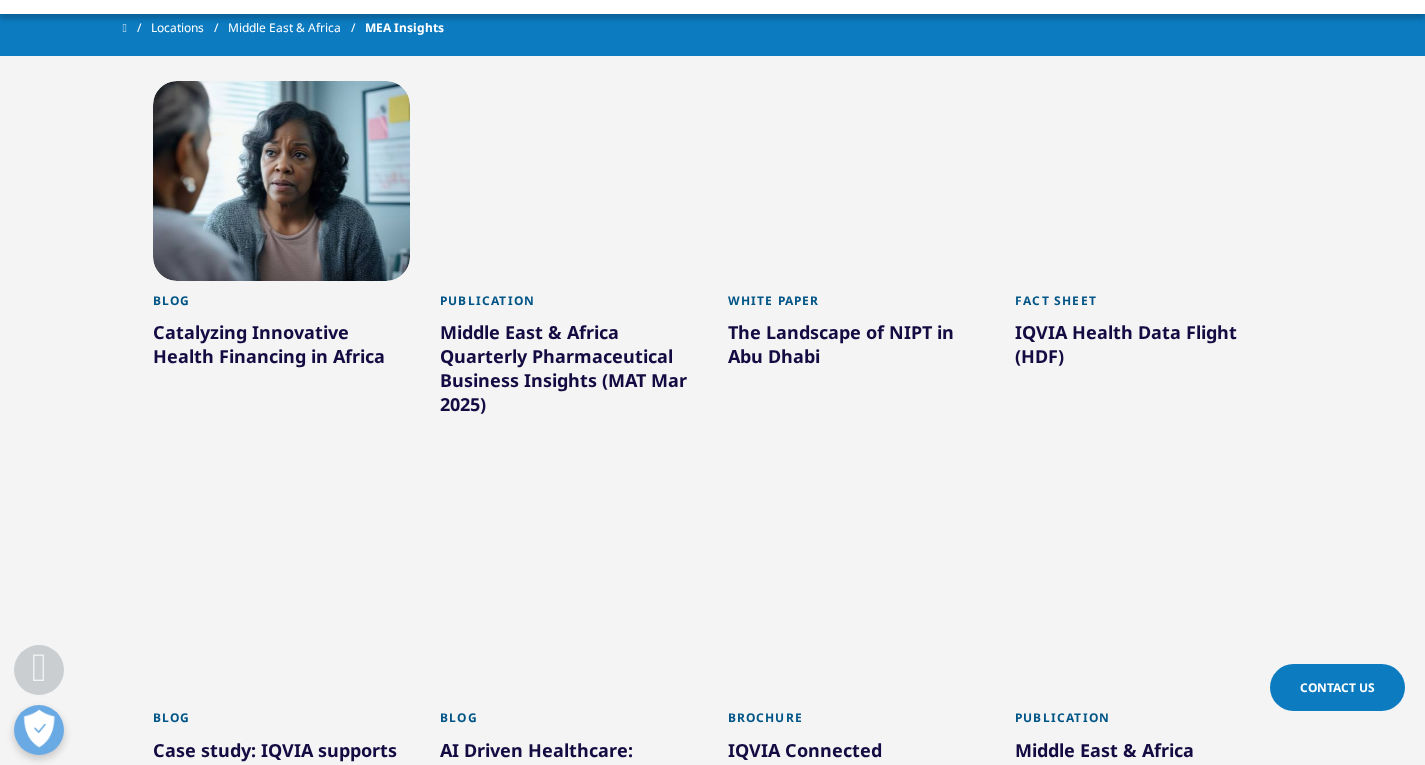click on "Middle East & Africa Quarterly Pharmaceutical Business Insights (MAT Mar 2025)" at bounding box center [569, 372] 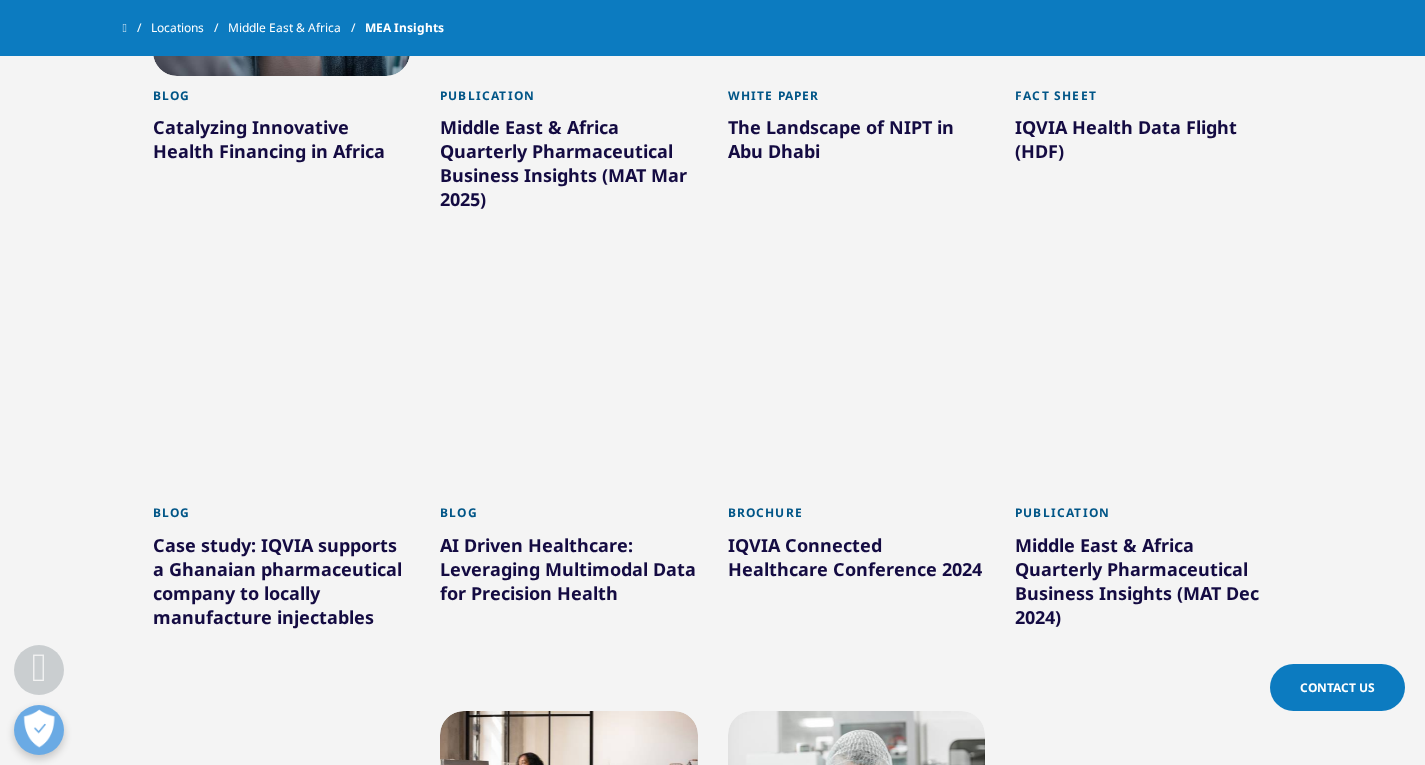 scroll, scrollTop: 700, scrollLeft: 0, axis: vertical 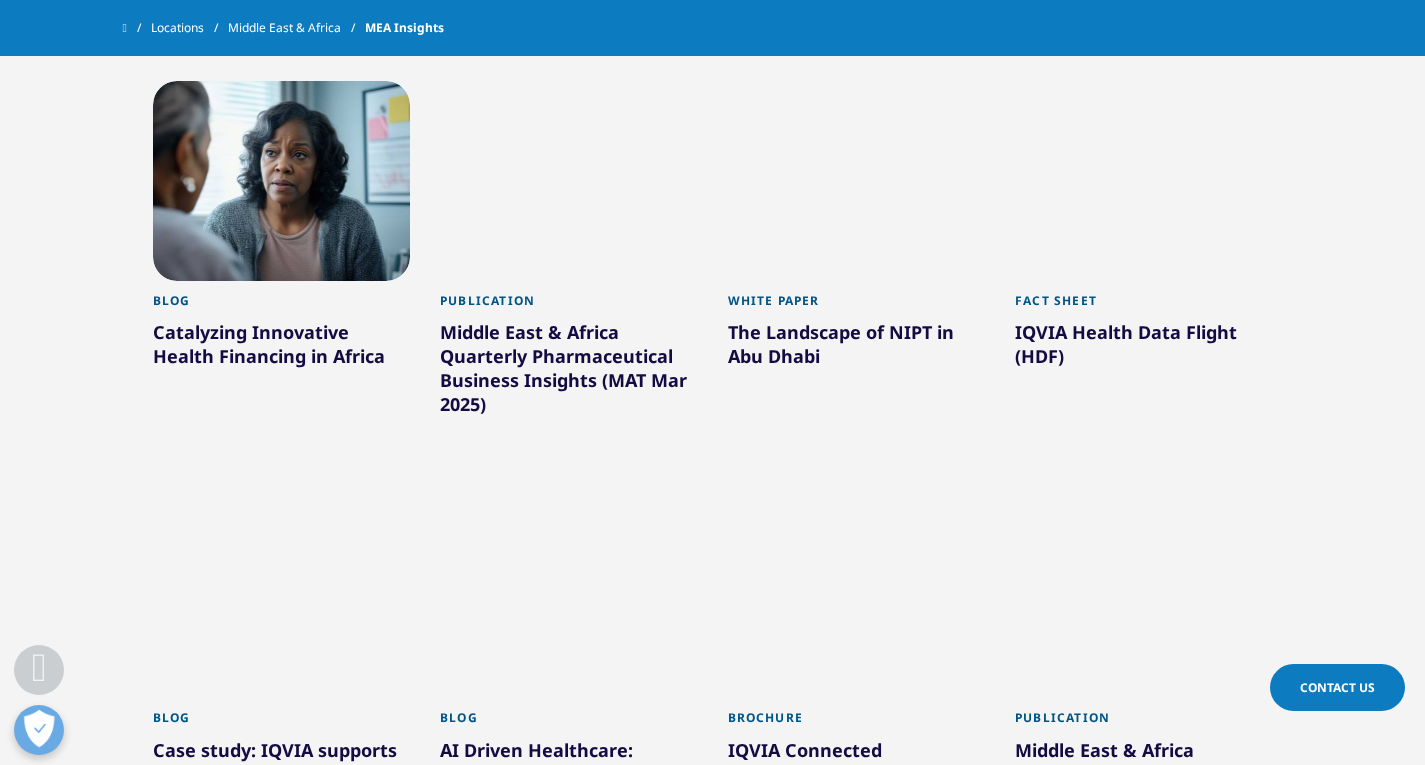 drag, startPoint x: 573, startPoint y: 325, endPoint x: 569, endPoint y: 291, distance: 34.234486 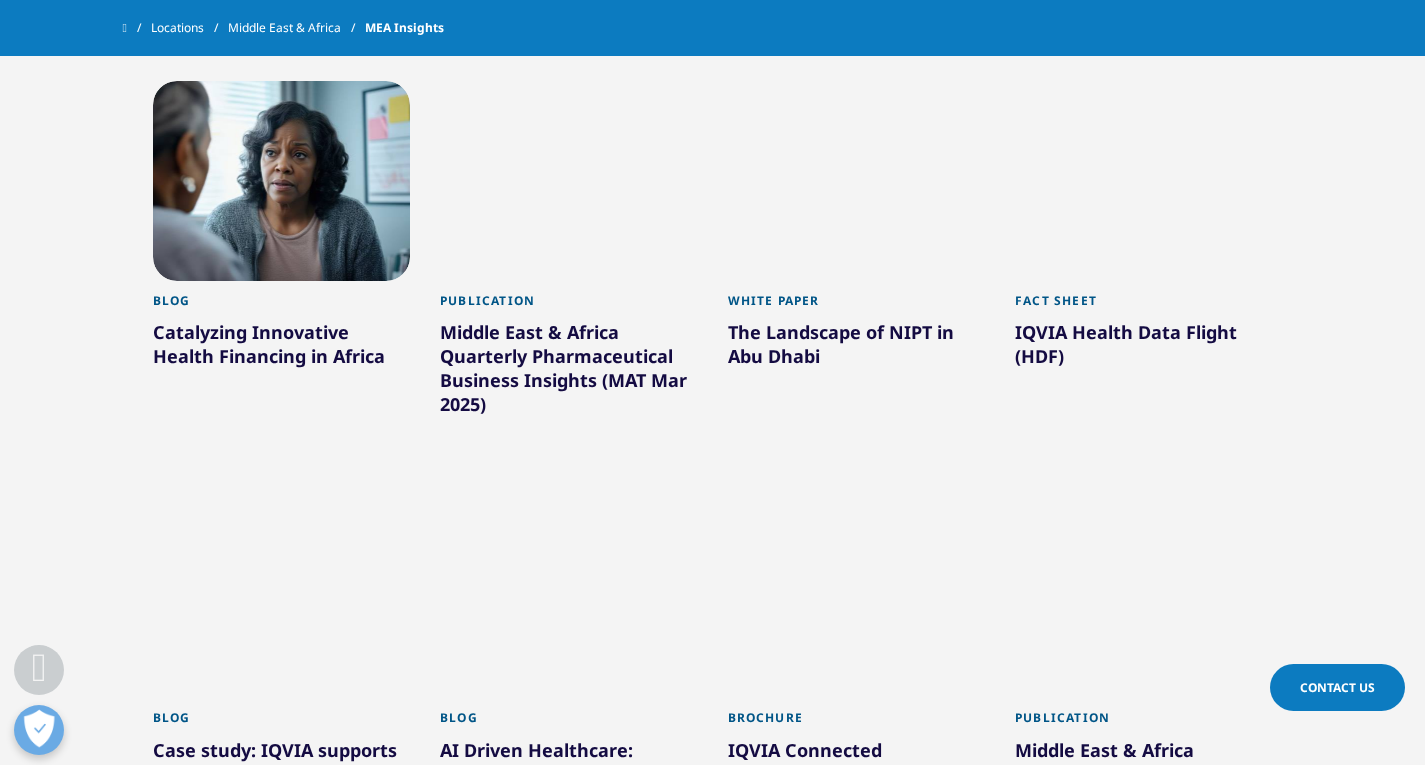 click on "Publication
Middle East & Africa Quarterly Pharmaceutical Business Insights (MAT Mar 2025)" at bounding box center [569, 374] 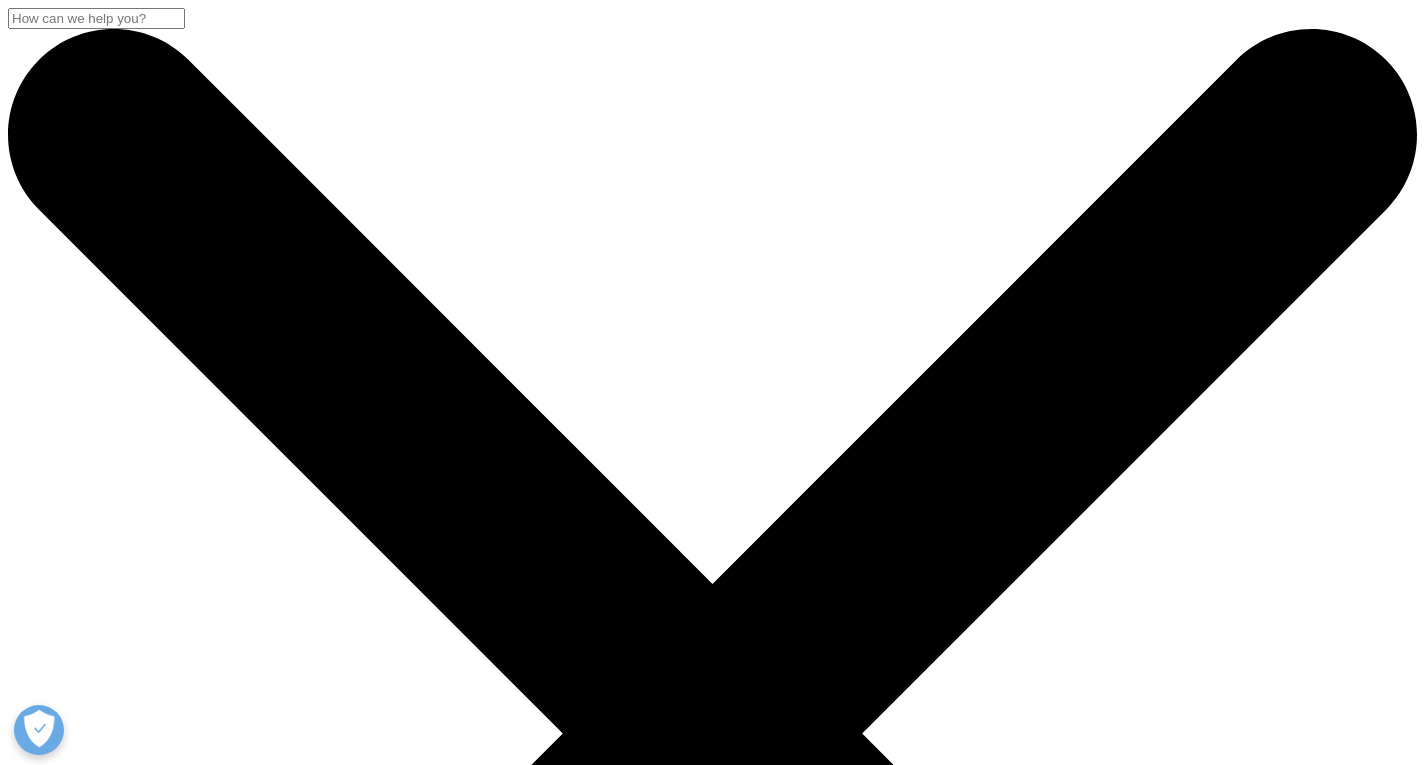scroll, scrollTop: 0, scrollLeft: 0, axis: both 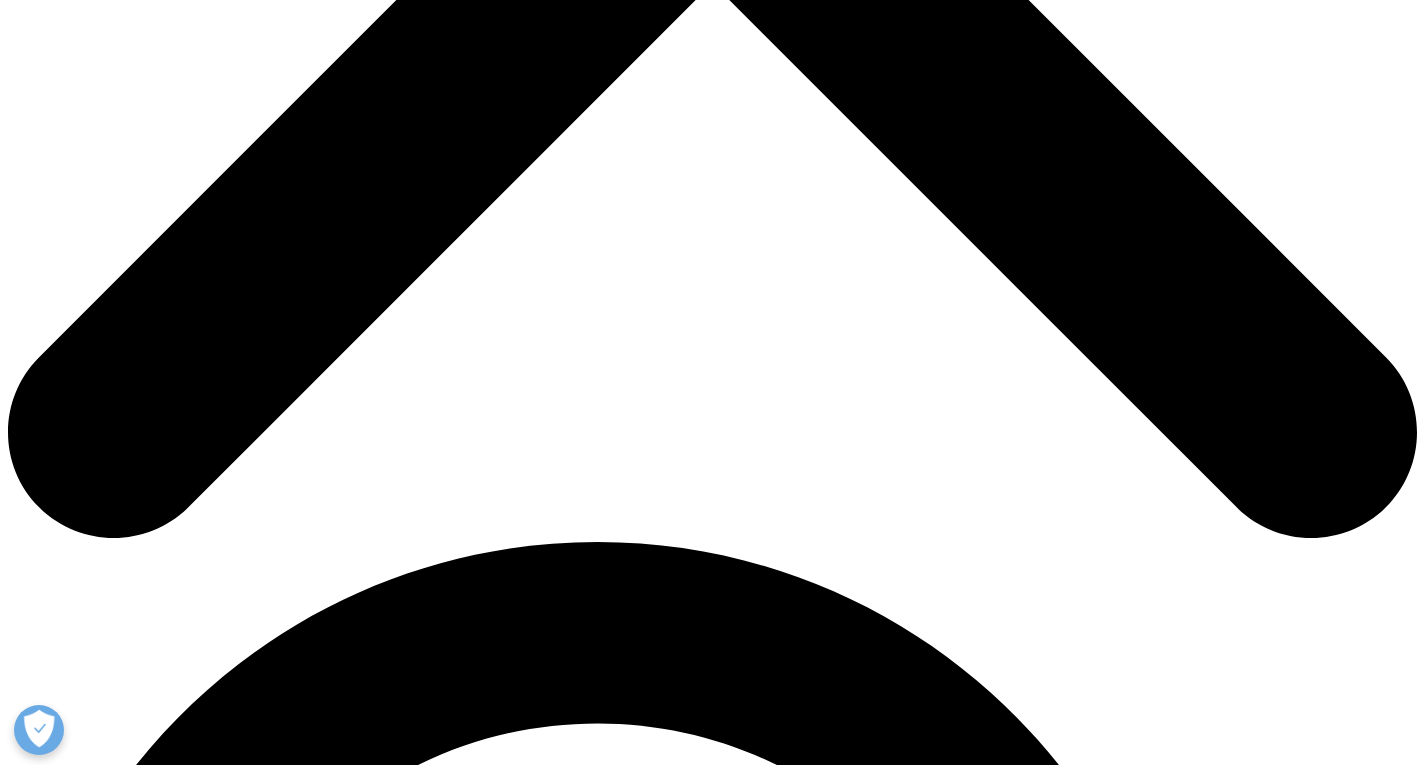 click on "Download" at bounding box center (41, 11914) 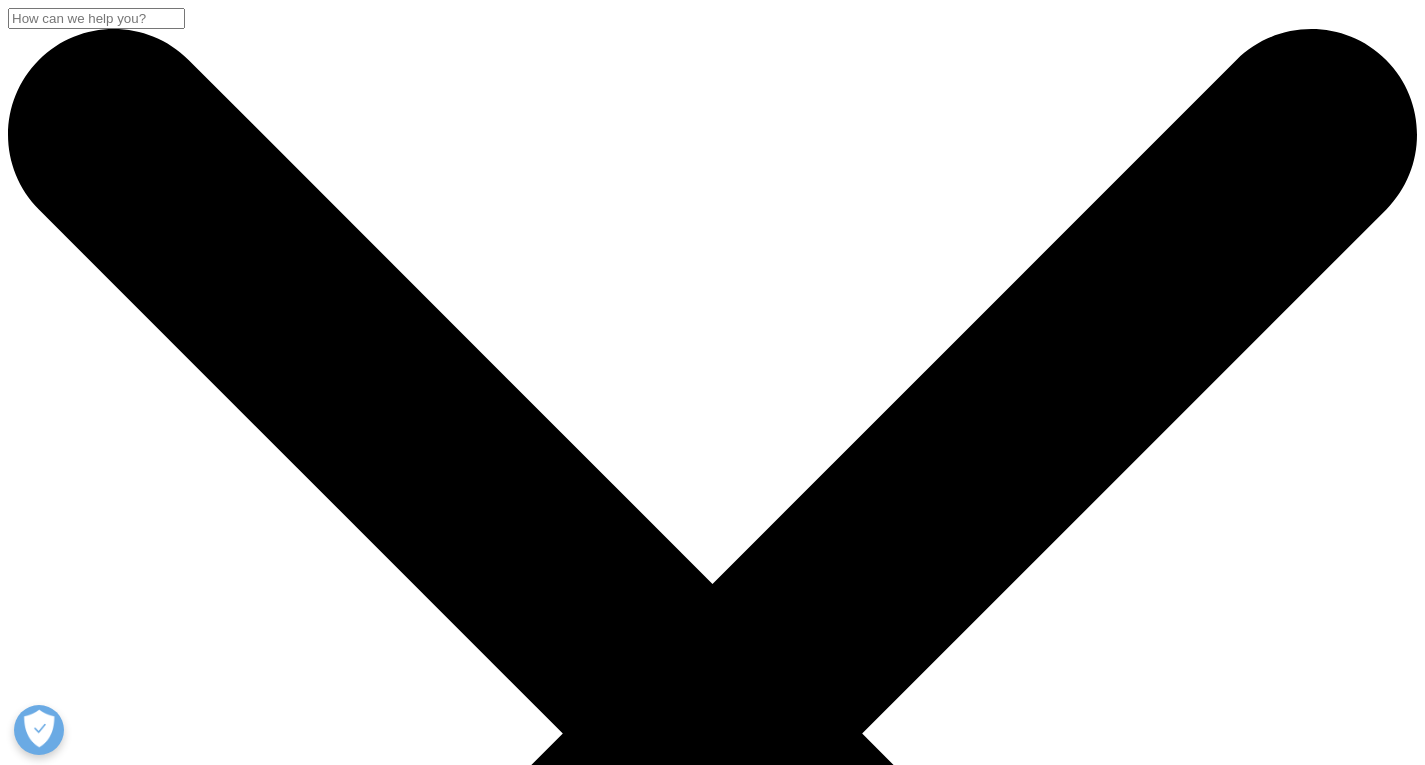 scroll, scrollTop: 900, scrollLeft: 0, axis: vertical 